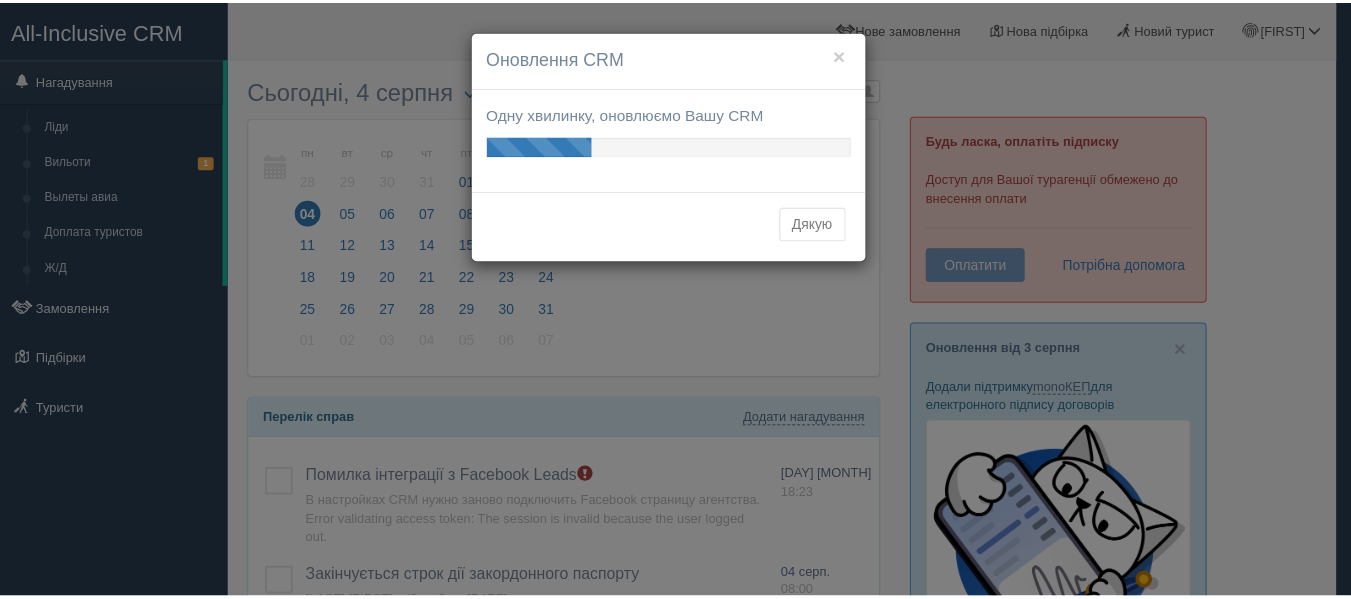 scroll, scrollTop: 0, scrollLeft: 0, axis: both 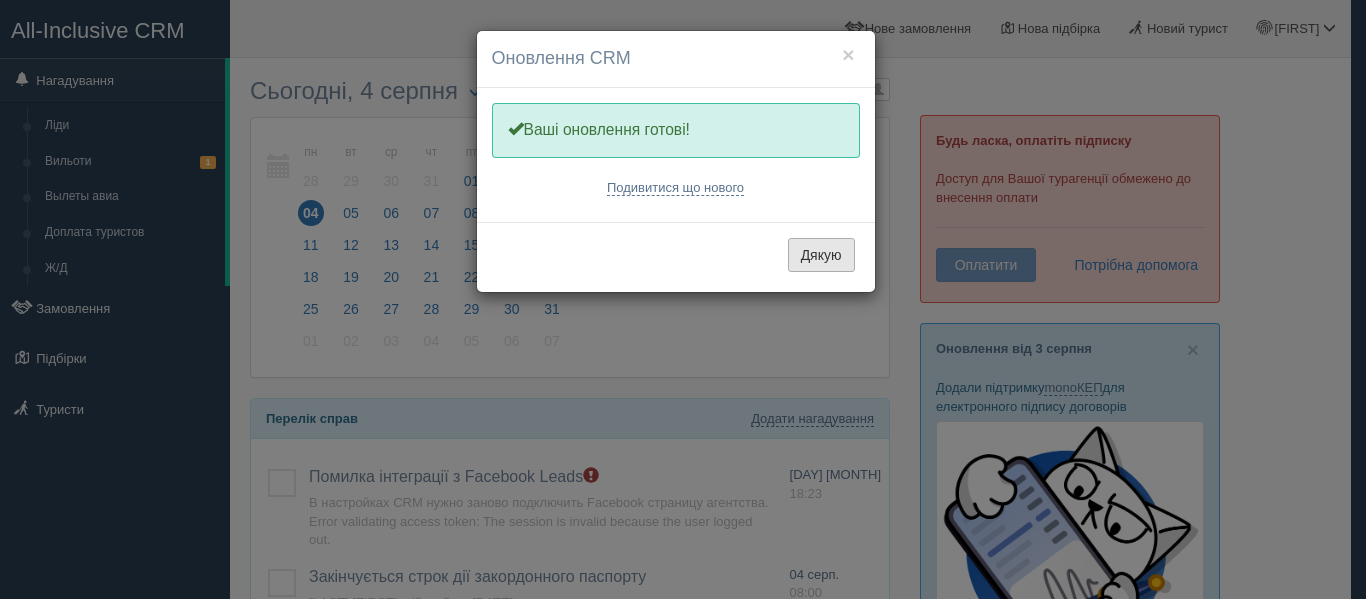 click on "Дякую" at bounding box center [821, 255] 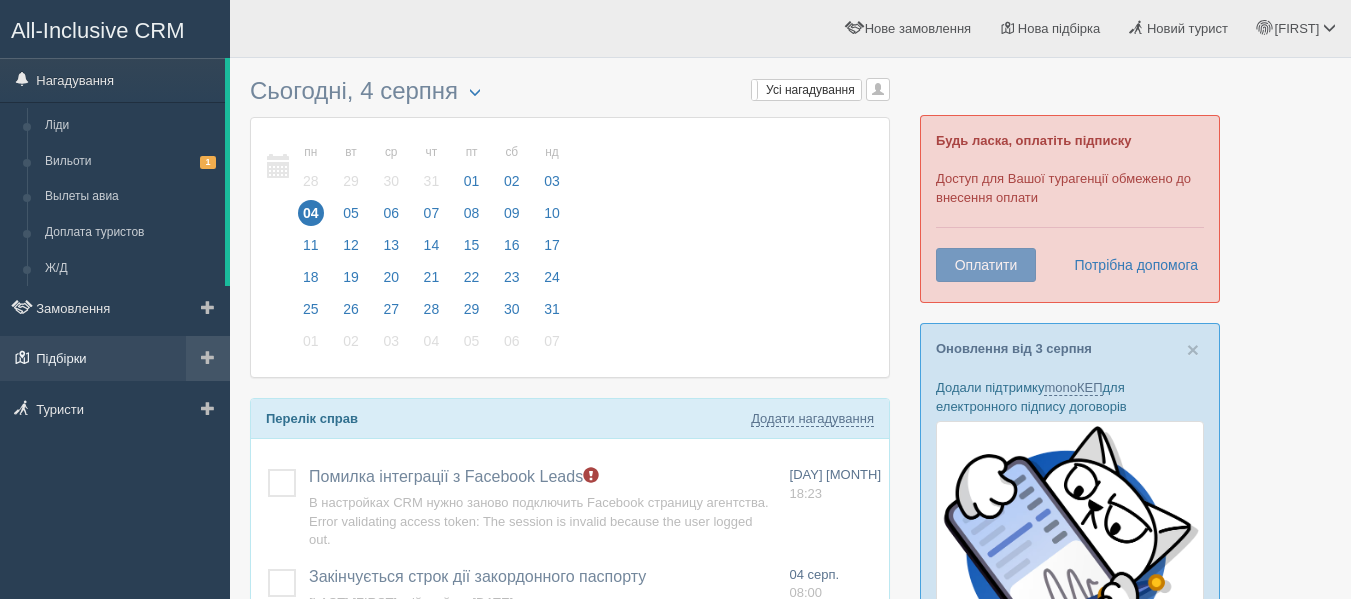 click on "Підбірки" at bounding box center [115, 358] 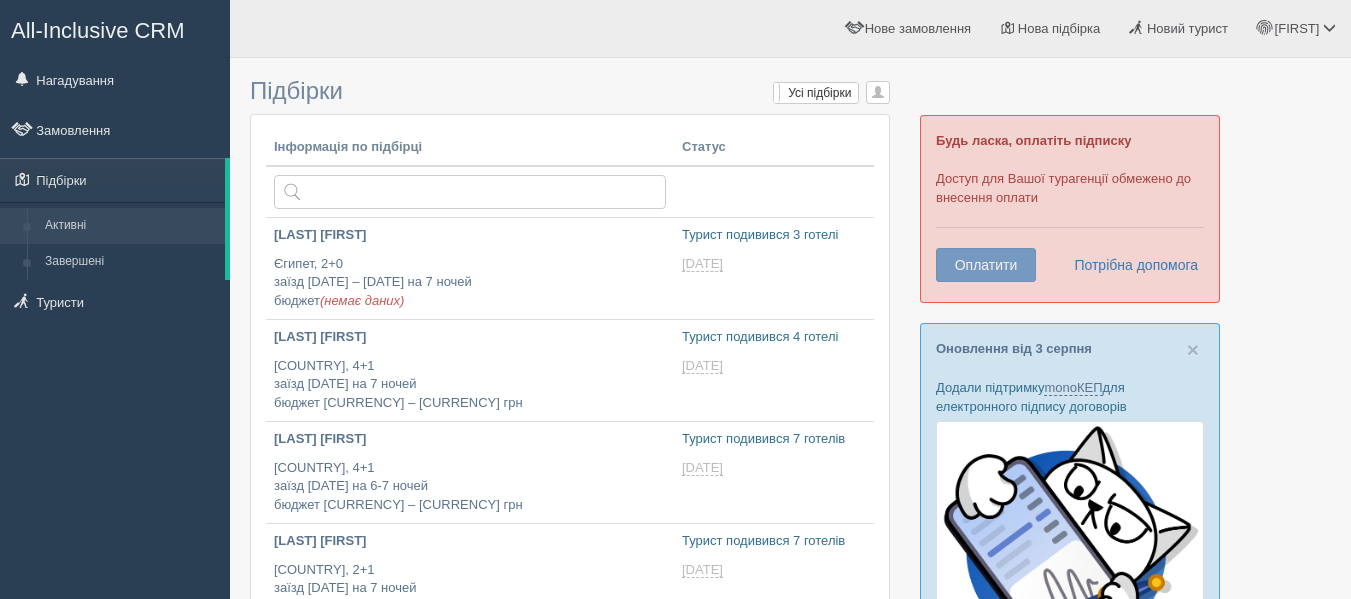 scroll, scrollTop: 0, scrollLeft: 0, axis: both 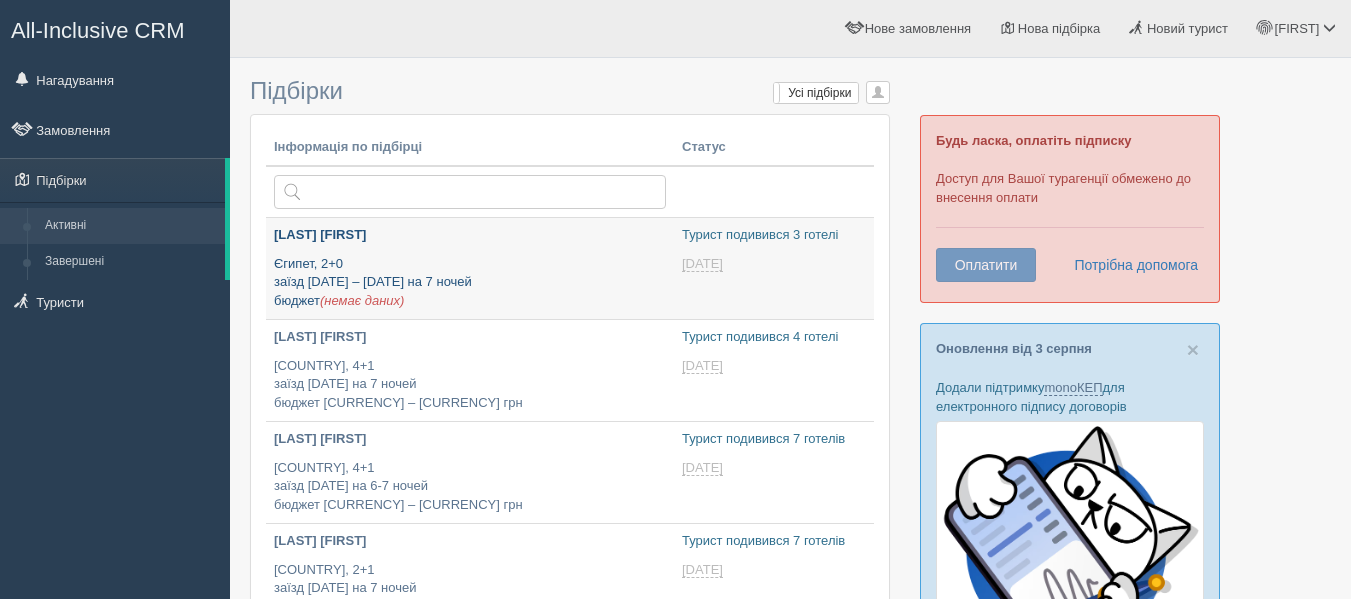 type on "[DATE] [TIME]" 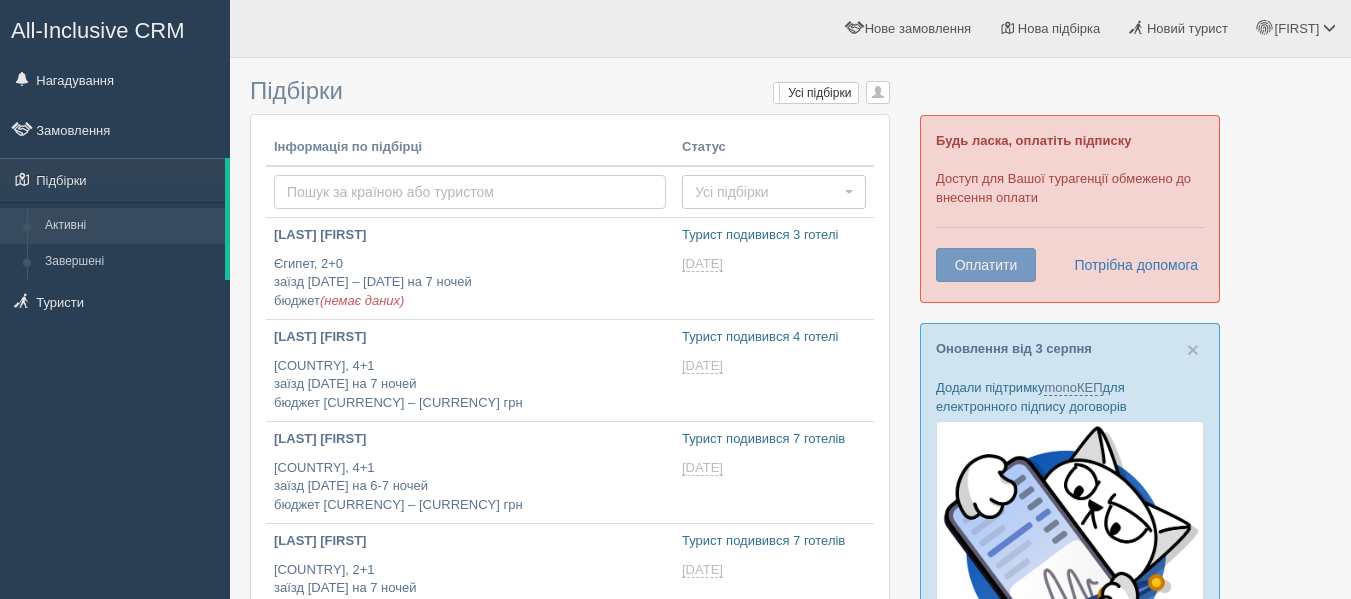 click at bounding box center (470, 192) 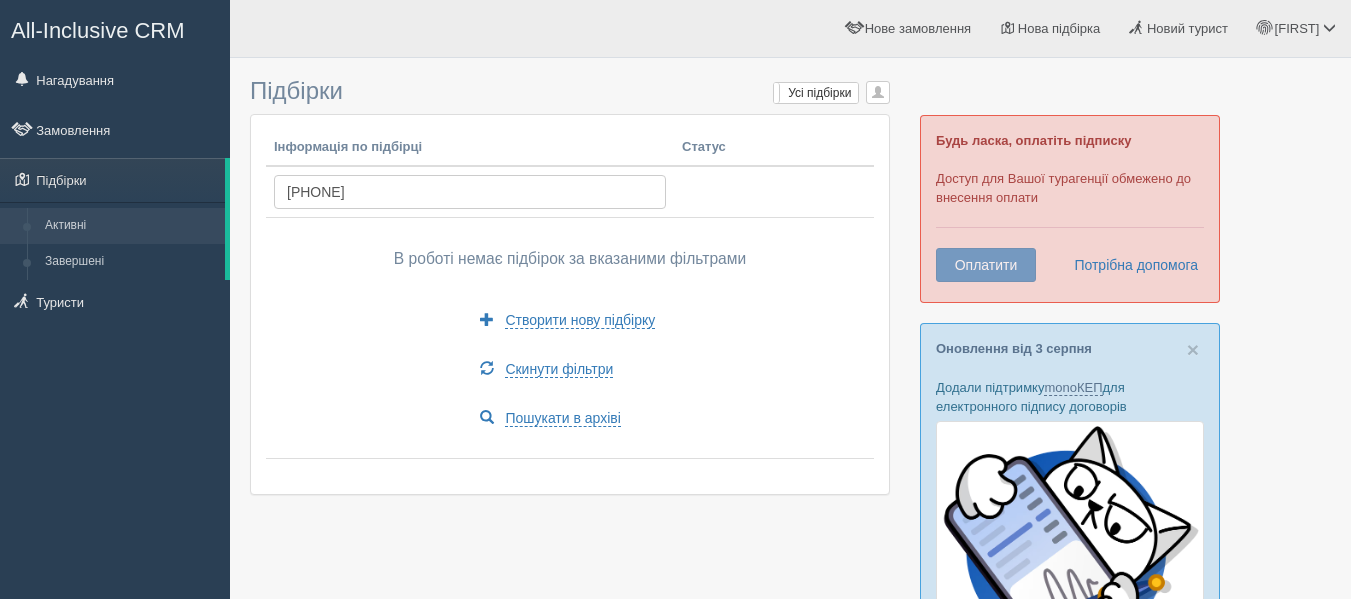 scroll, scrollTop: 0, scrollLeft: 0, axis: both 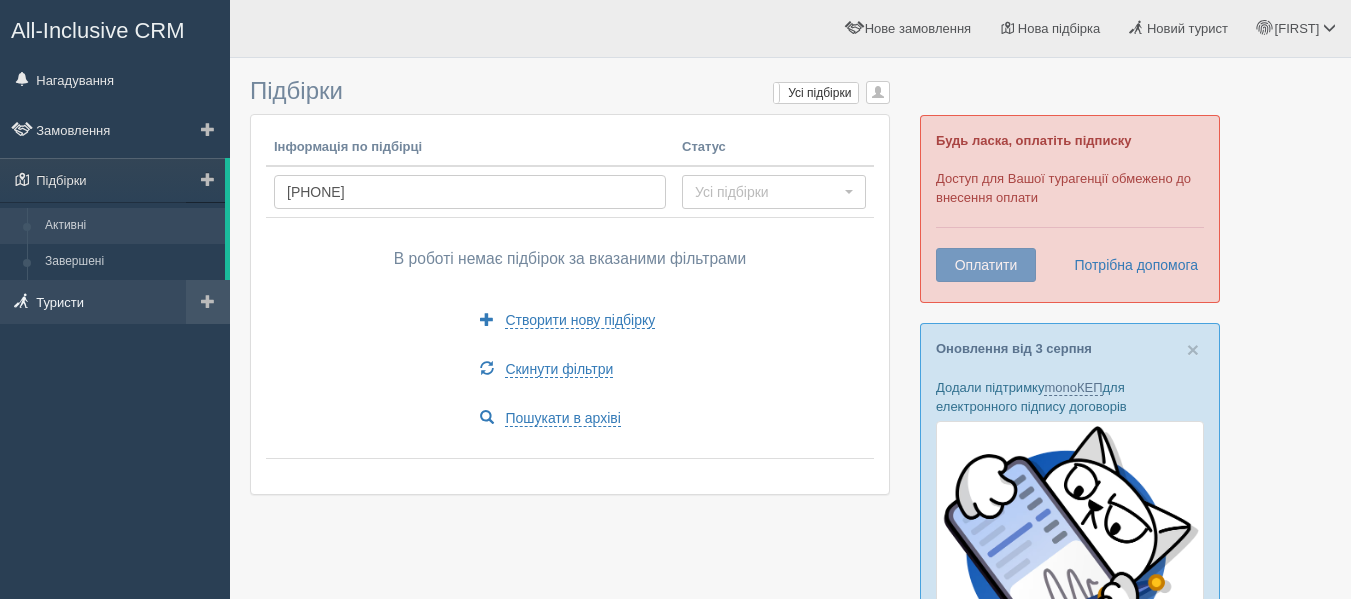 click on "Туристи" at bounding box center [115, 302] 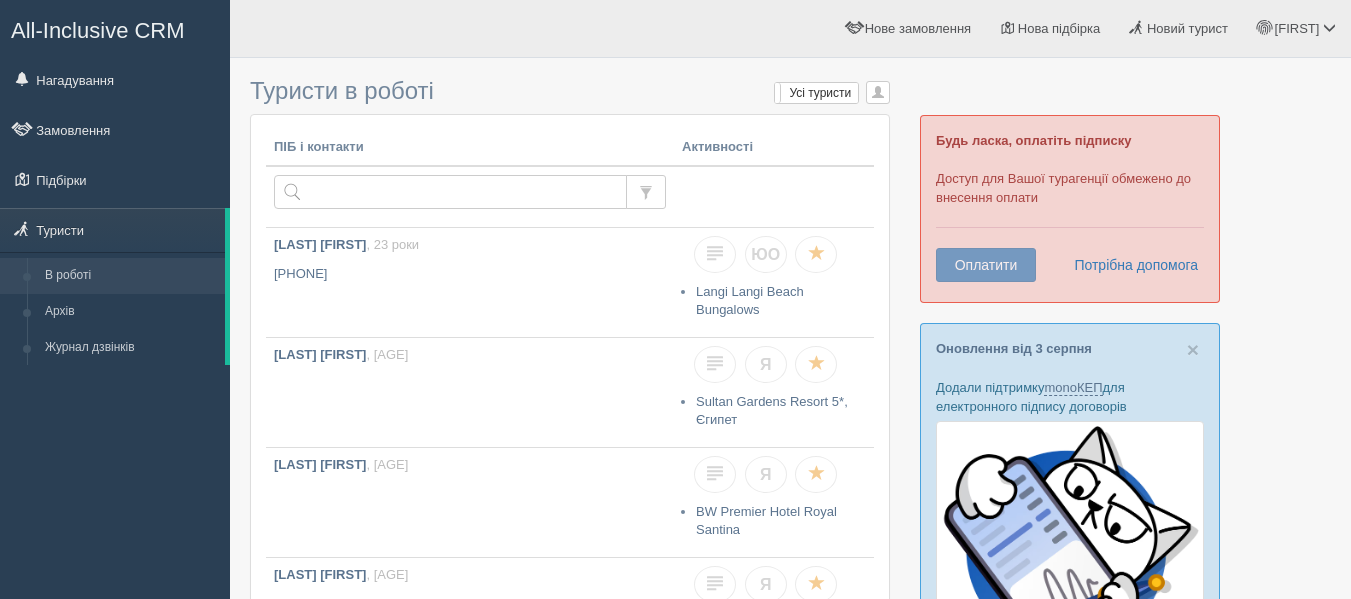 scroll, scrollTop: 0, scrollLeft: 0, axis: both 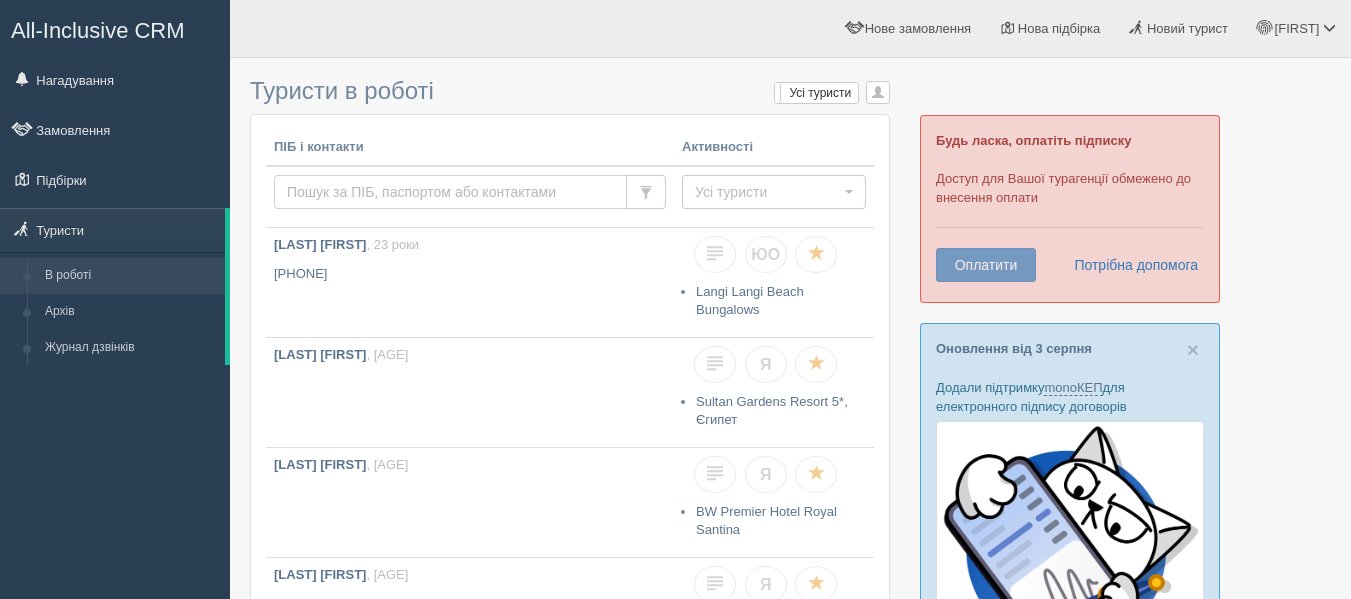 click at bounding box center (450, 192) 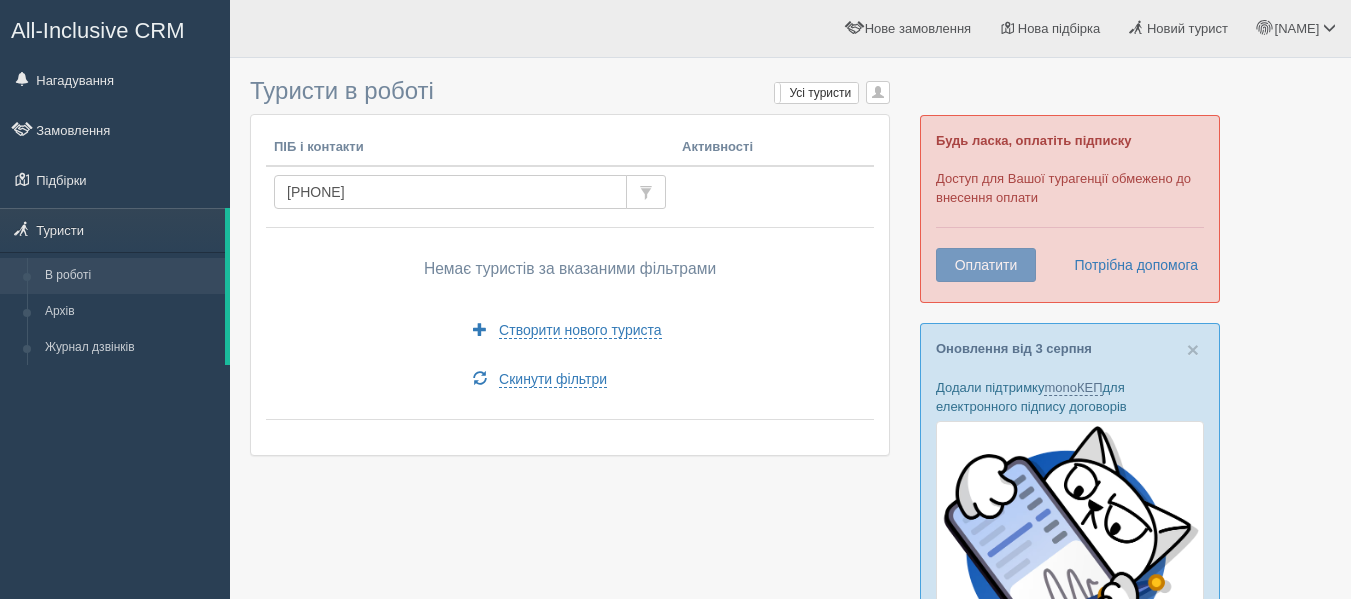 scroll, scrollTop: 0, scrollLeft: 0, axis: both 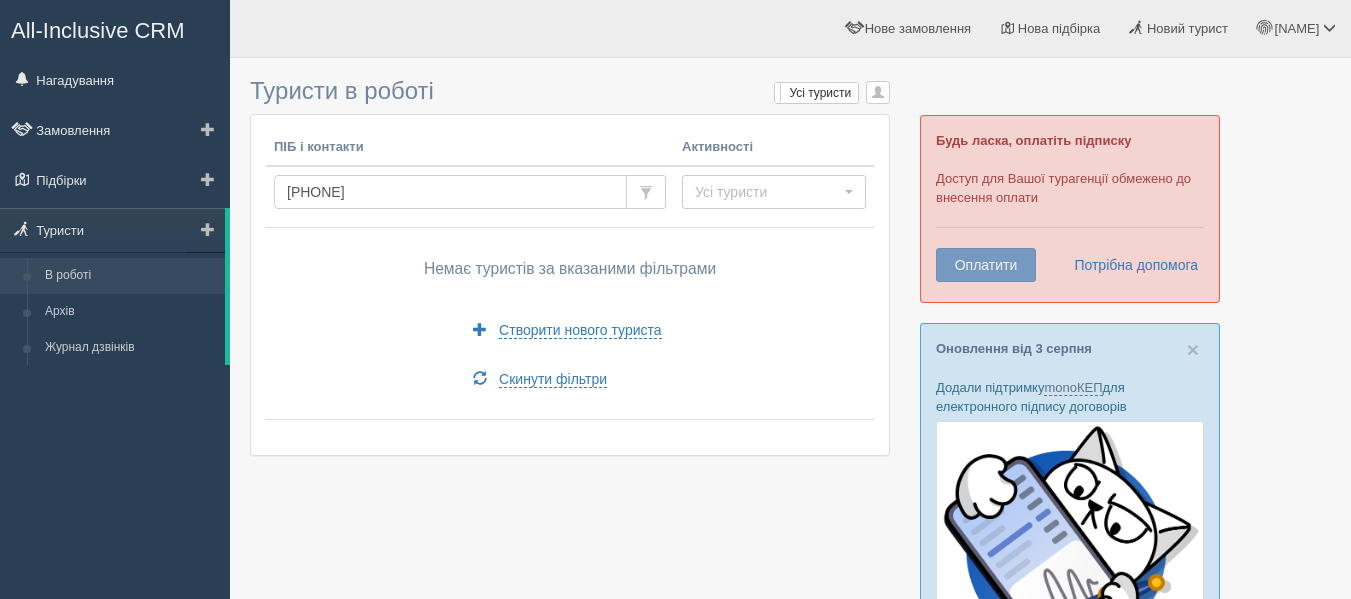 drag, startPoint x: 434, startPoint y: 197, endPoint x: 91, endPoint y: 153, distance: 345.81064 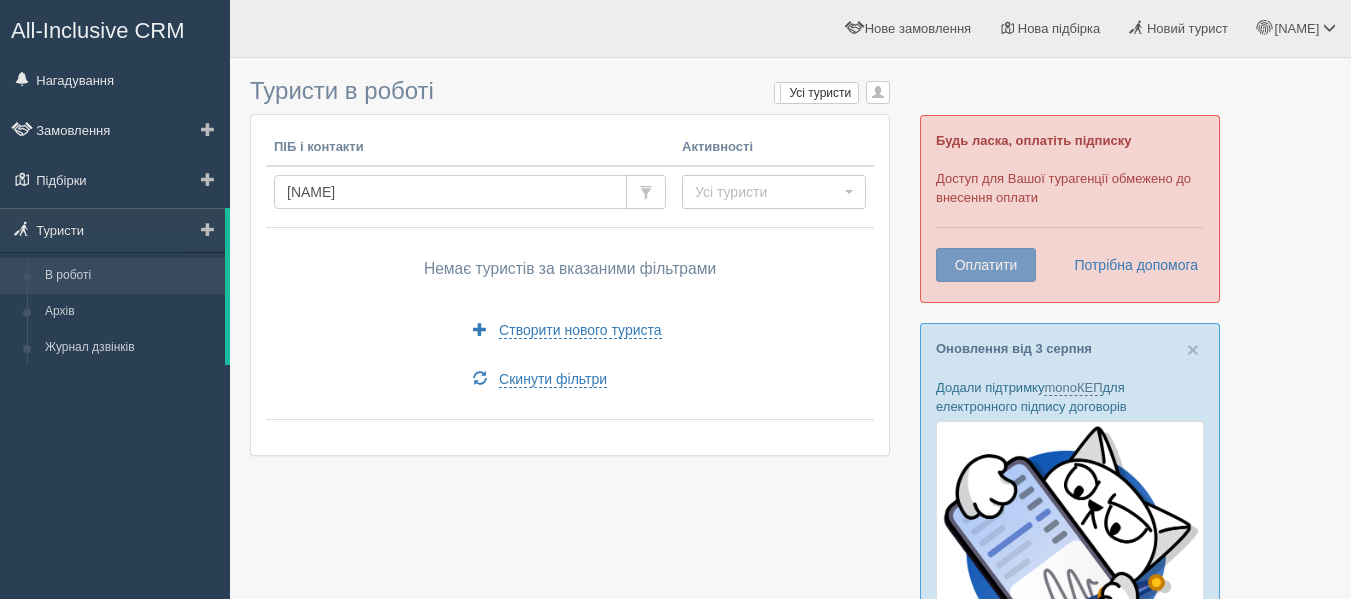type on "Сторчака" 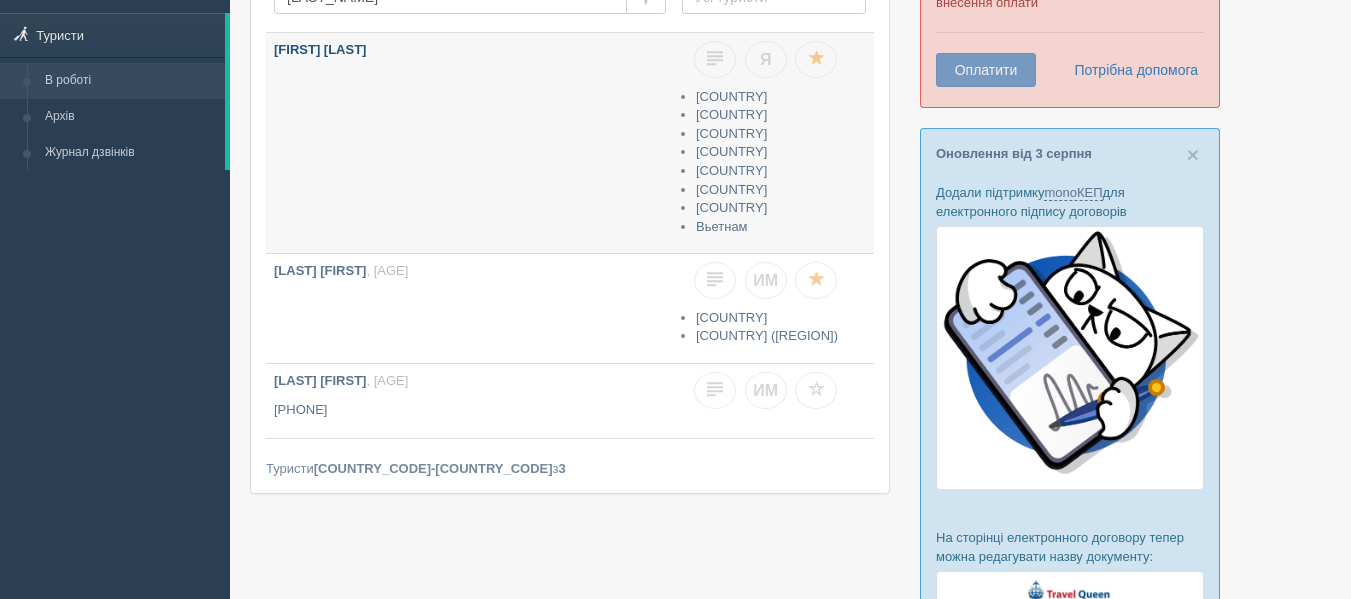 scroll, scrollTop: 0, scrollLeft: 0, axis: both 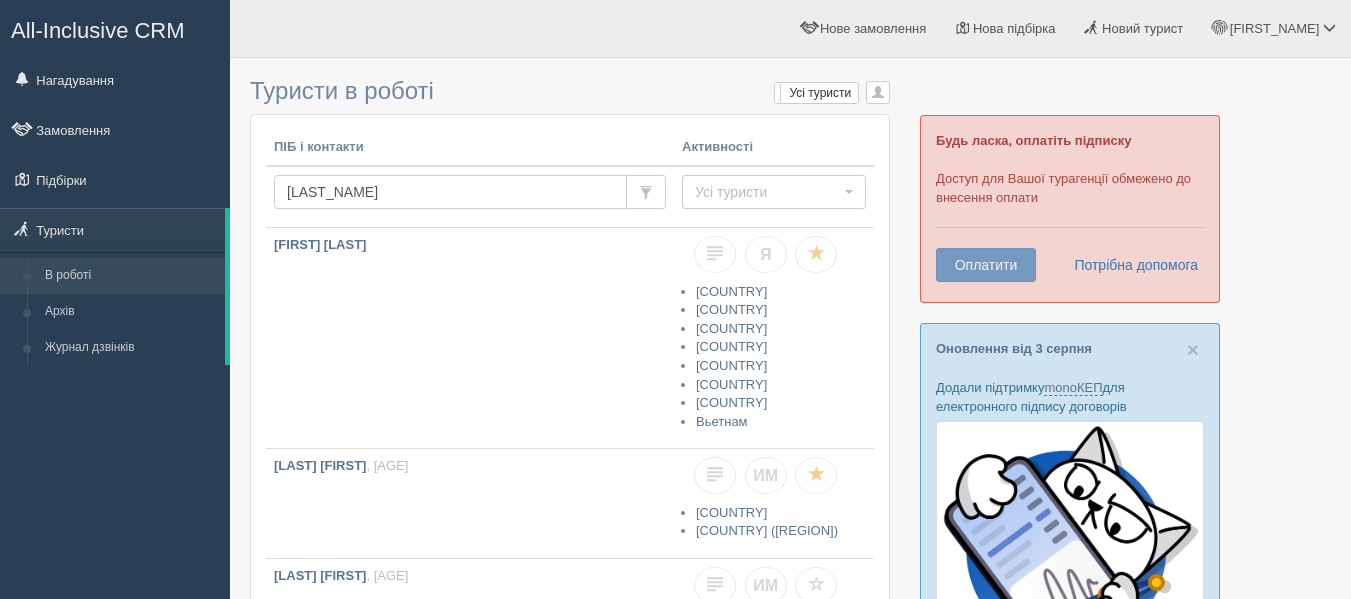 click on "[LAST_NAME]" at bounding box center (450, 192) 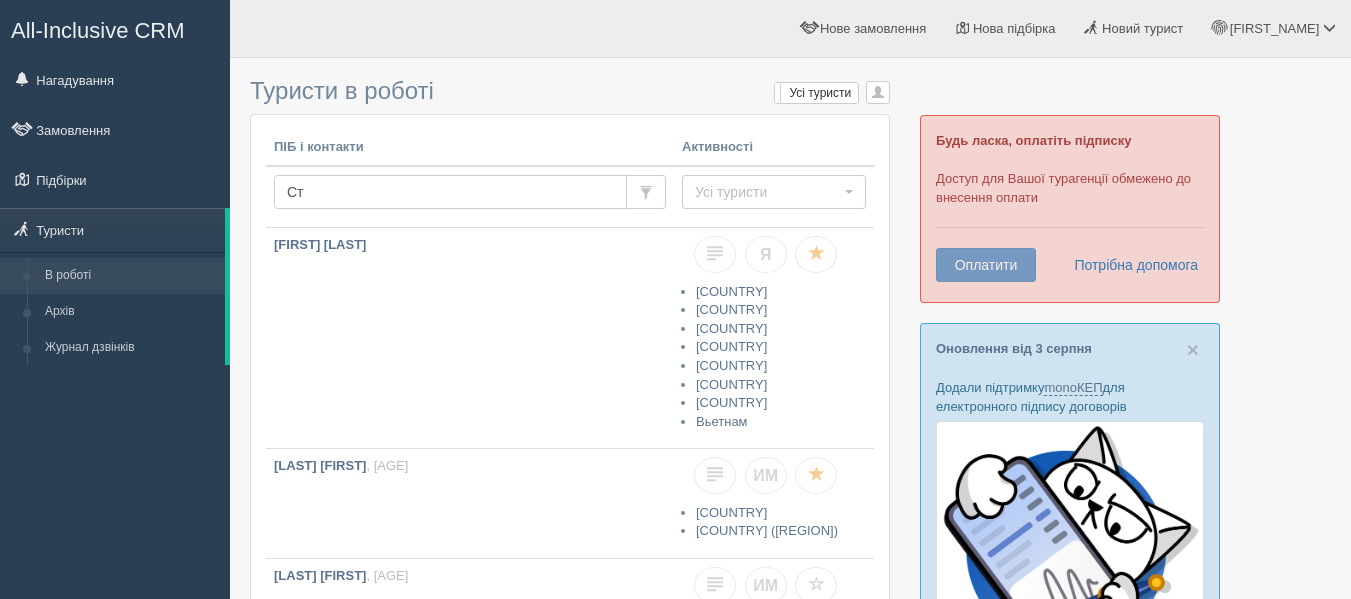 type on "С" 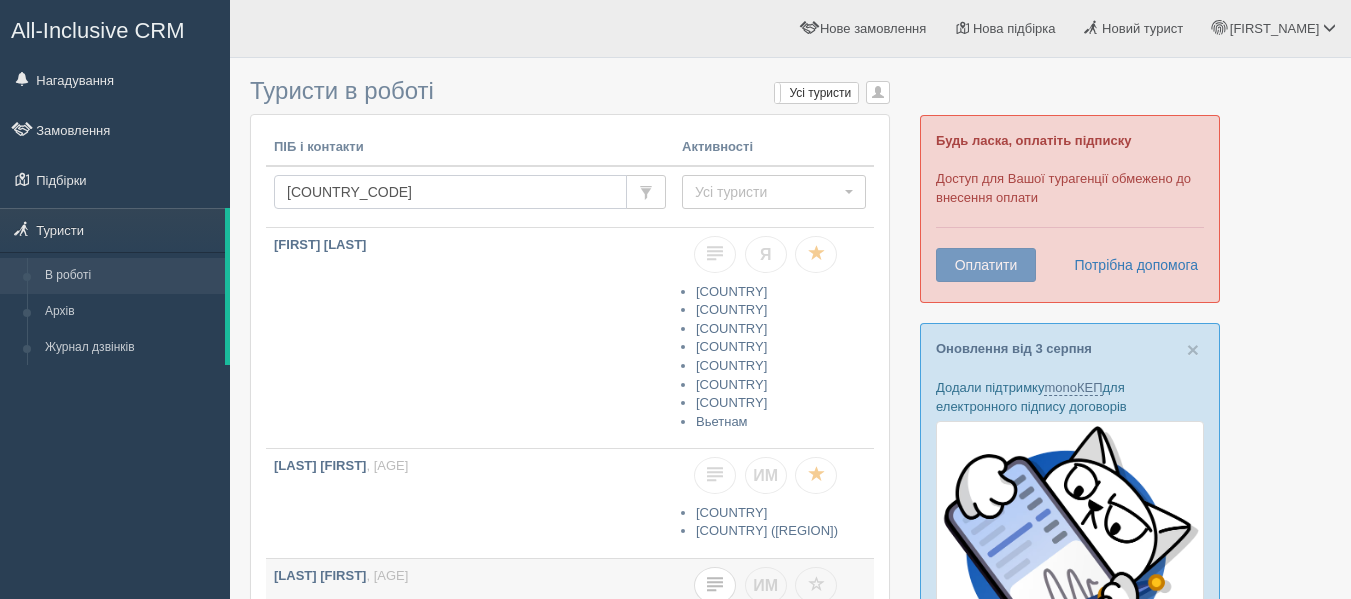 type on "STORC" 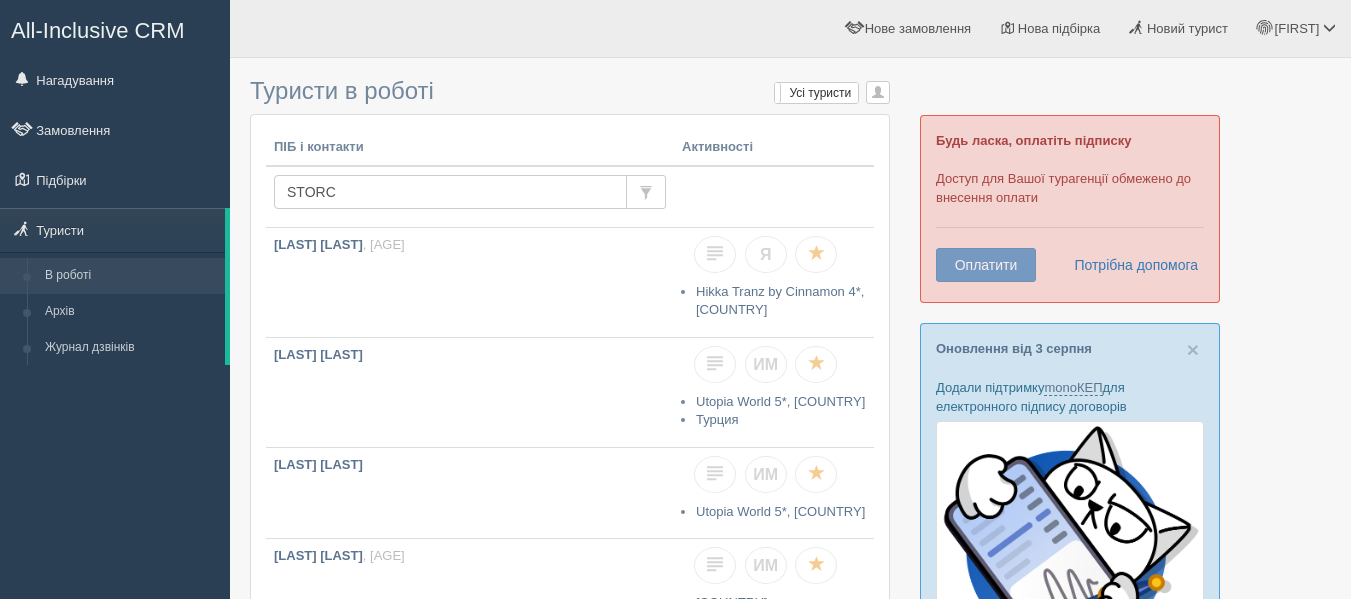 scroll, scrollTop: 0, scrollLeft: 0, axis: both 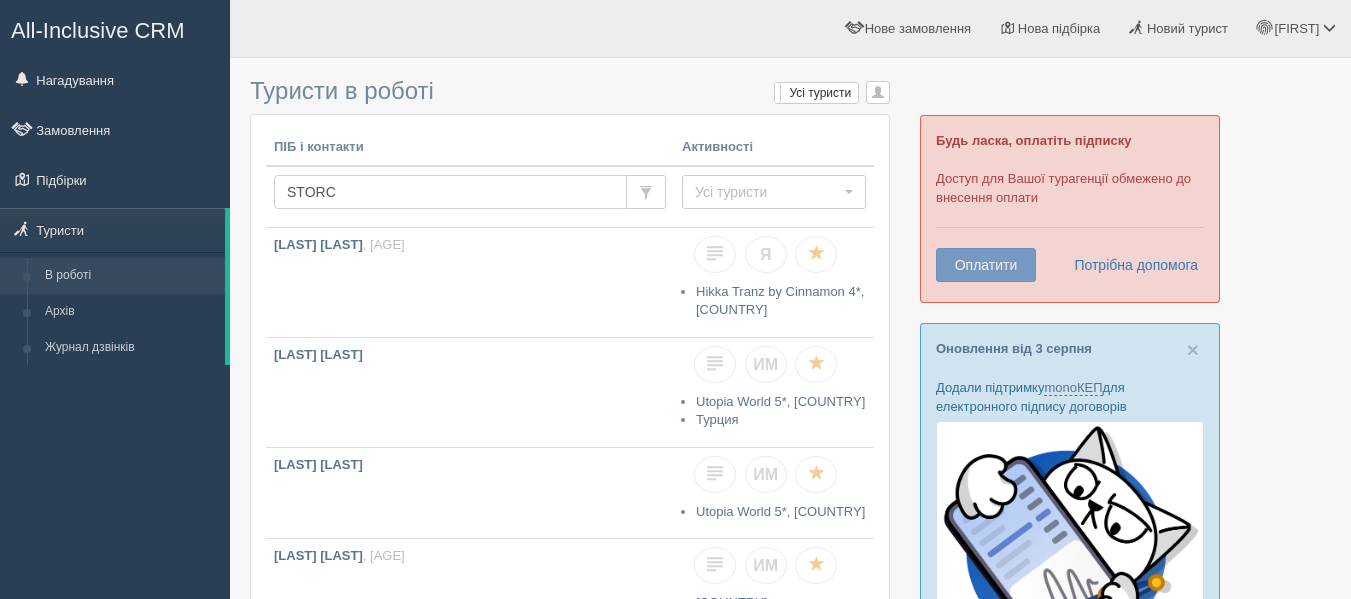 click on "STORC" at bounding box center [450, 192] 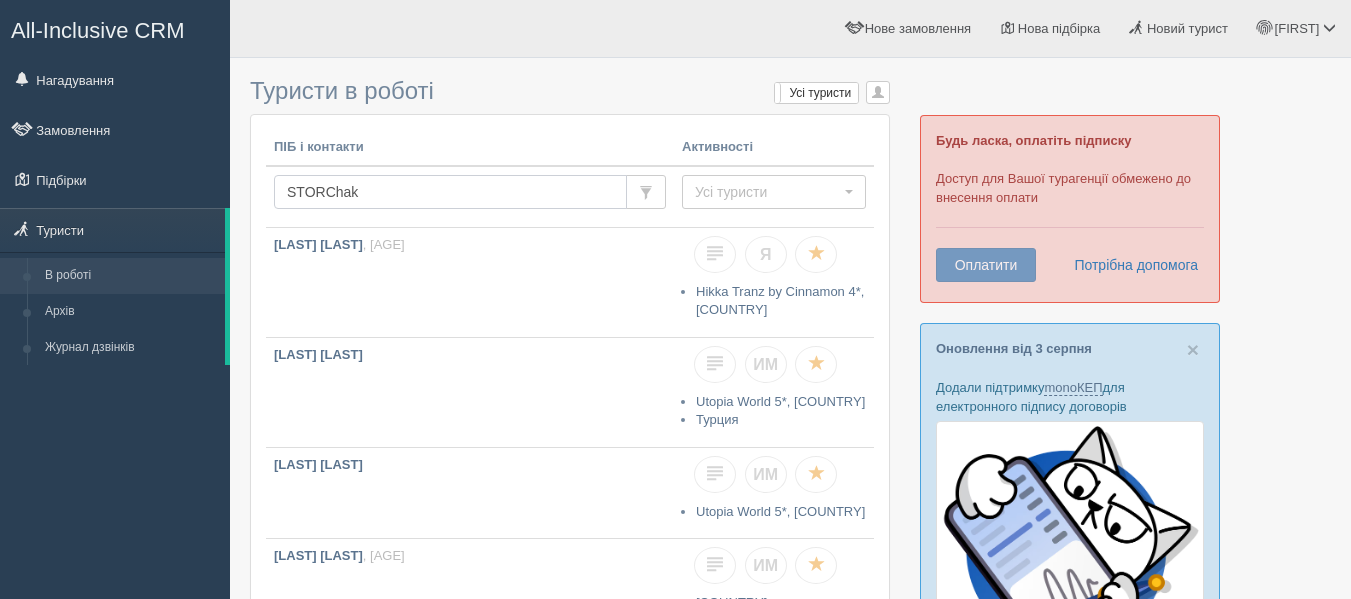 type on "[LAST]" 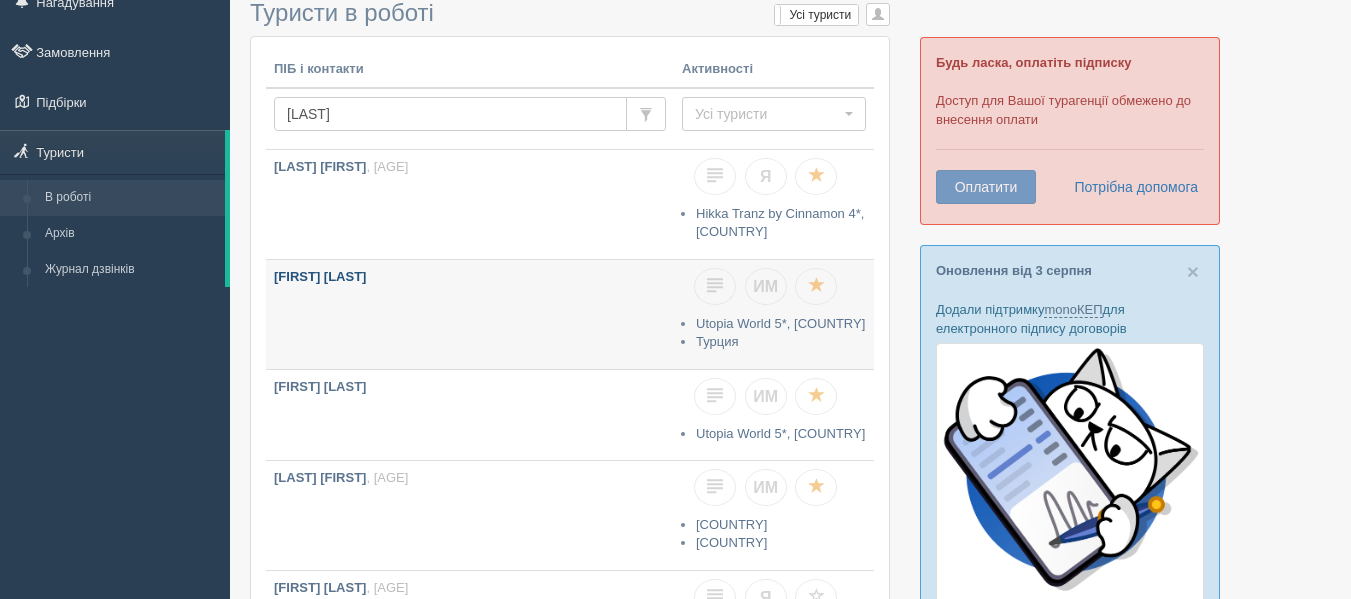 scroll, scrollTop: 69, scrollLeft: 0, axis: vertical 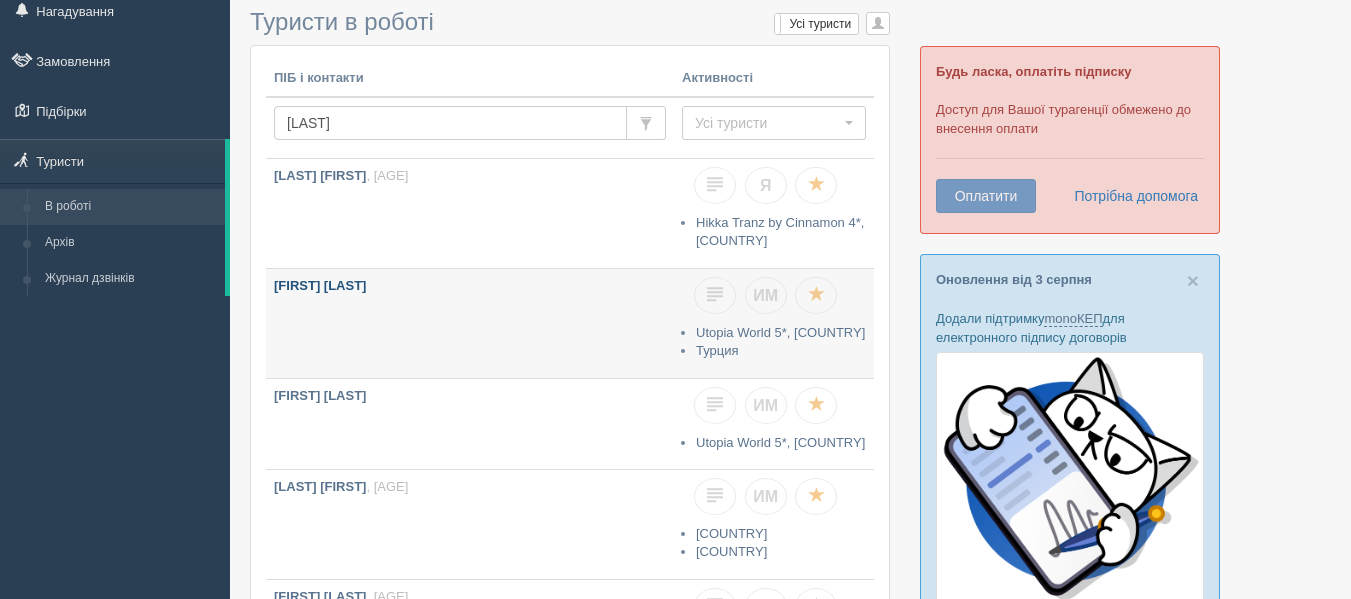 click on "[FIRST] [LAST]" at bounding box center [470, 323] 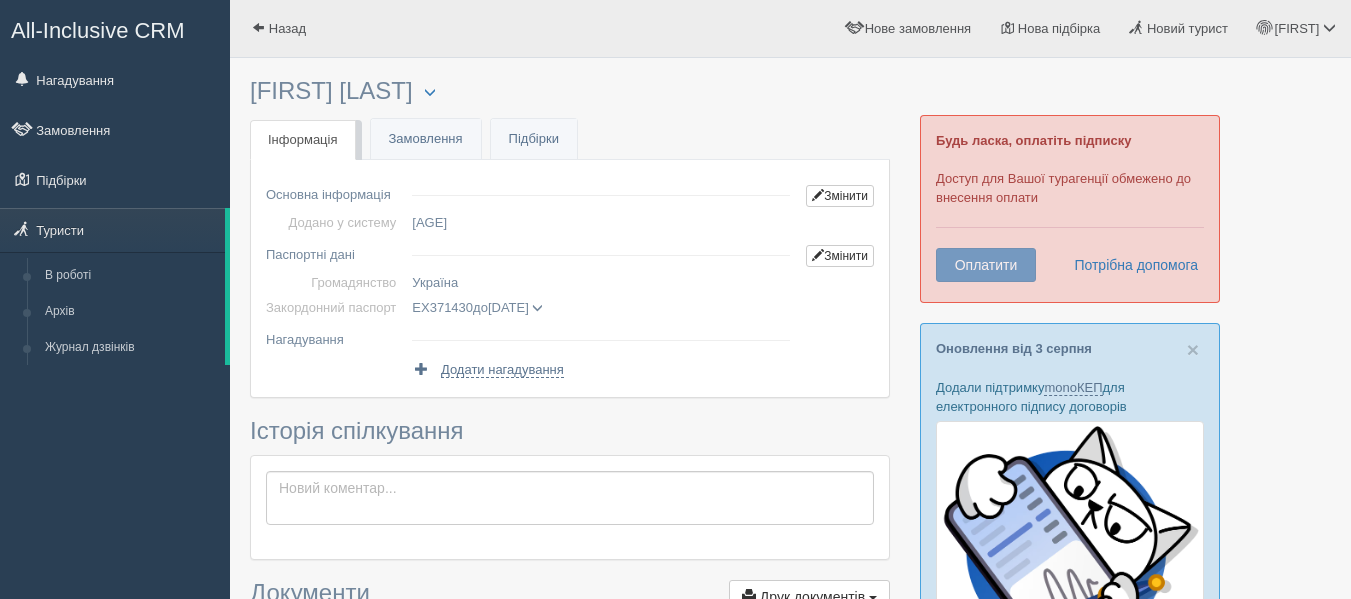 scroll, scrollTop: 0, scrollLeft: 0, axis: both 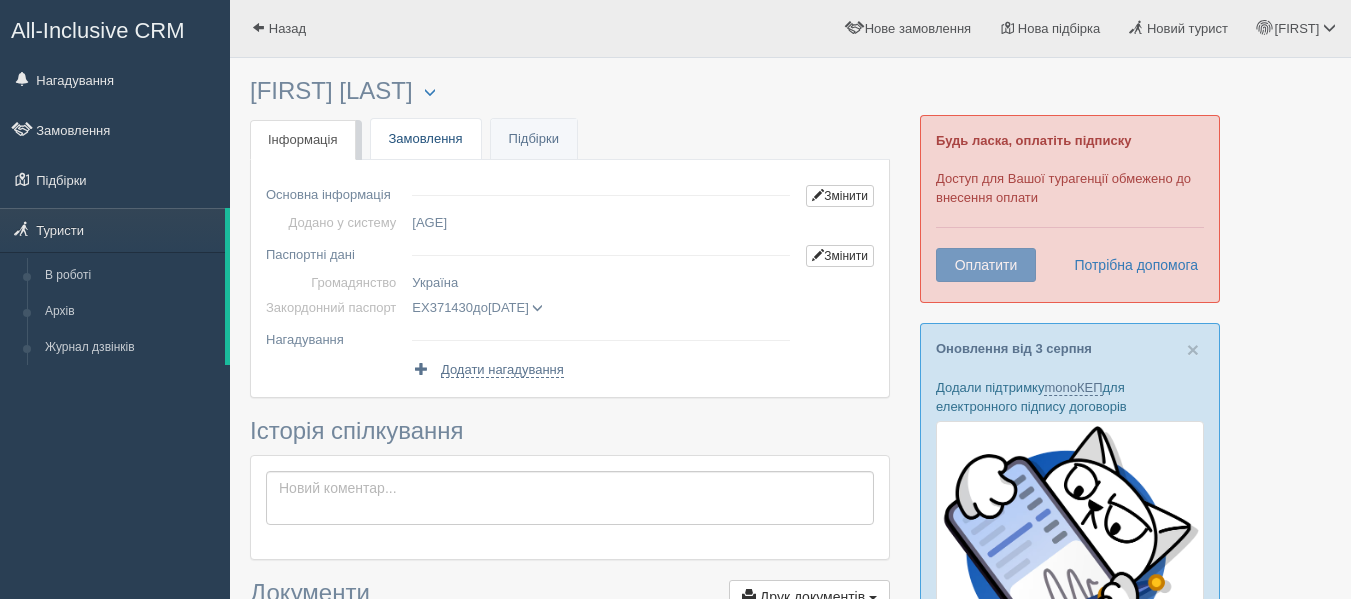 click on "Замовлення" at bounding box center [426, 139] 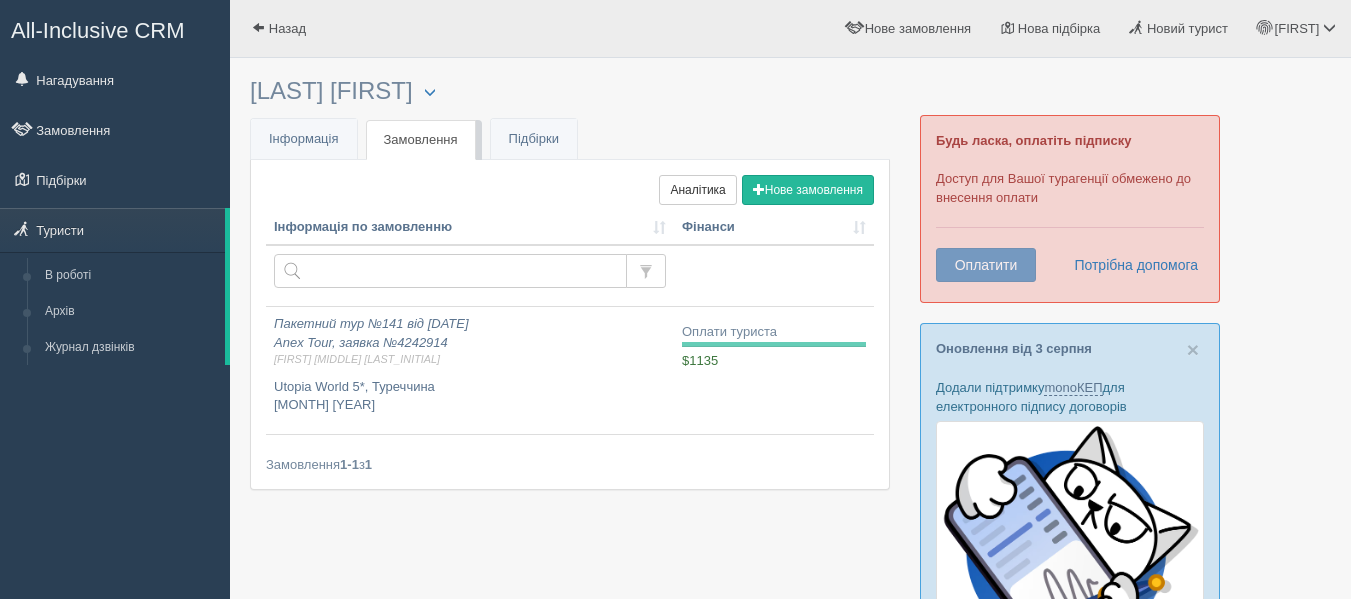 scroll, scrollTop: 0, scrollLeft: 0, axis: both 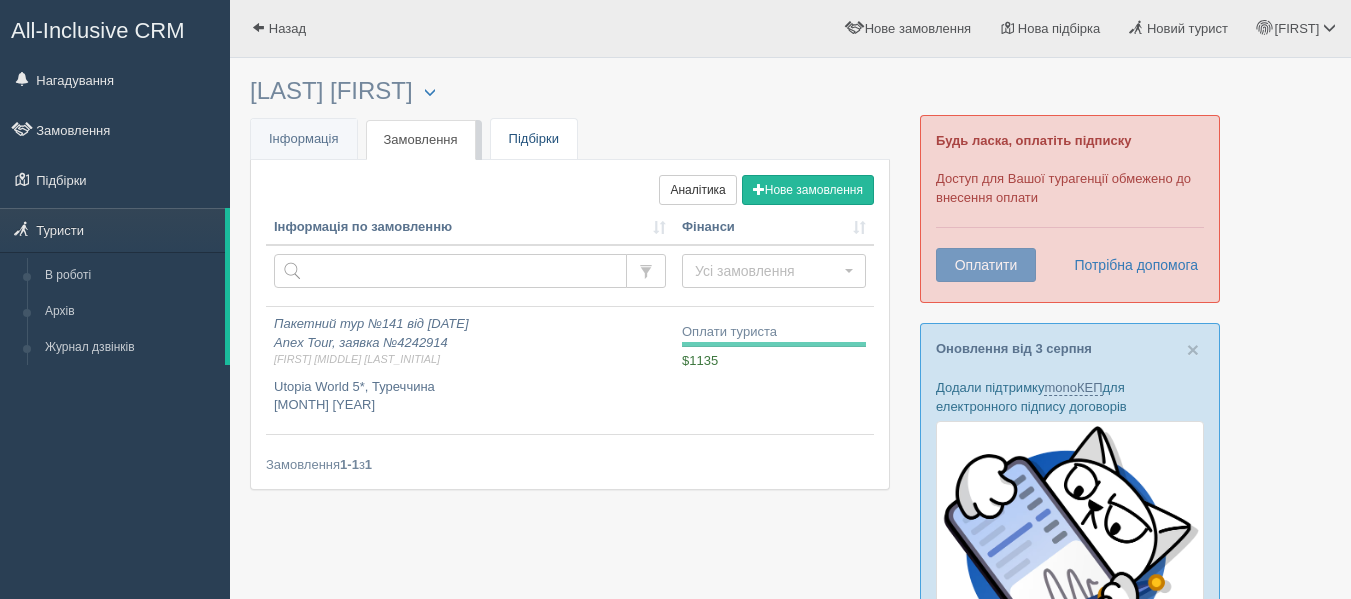 click on "Підбірки" at bounding box center (534, 139) 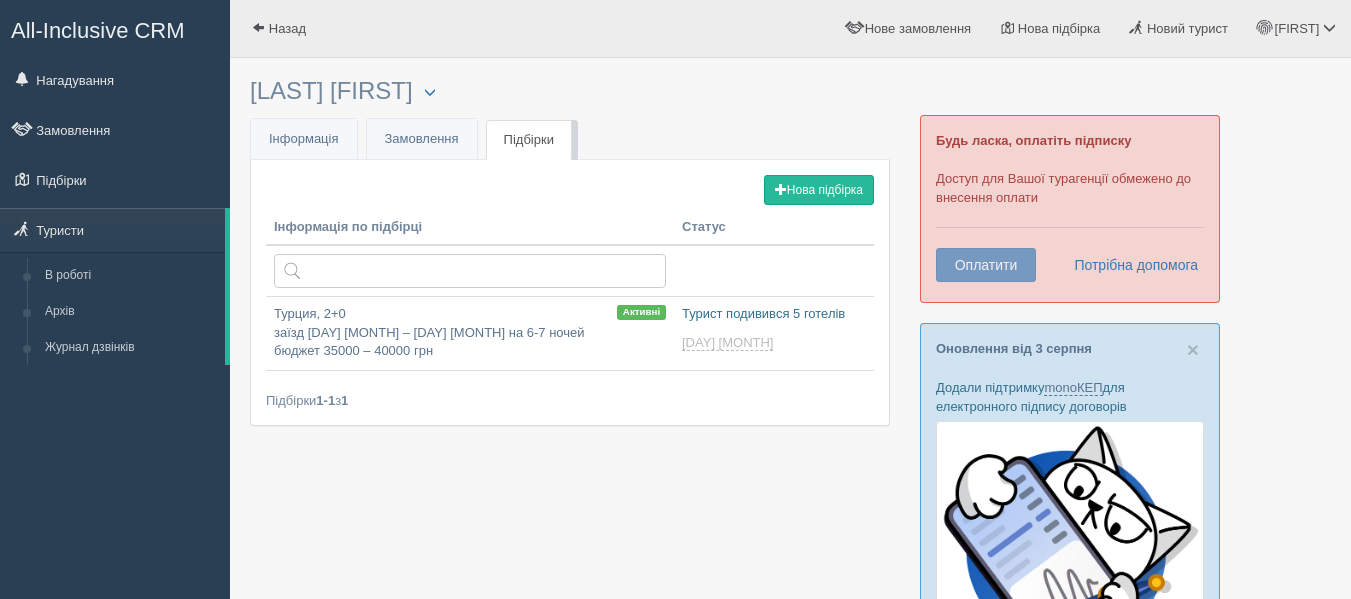 scroll, scrollTop: 0, scrollLeft: 0, axis: both 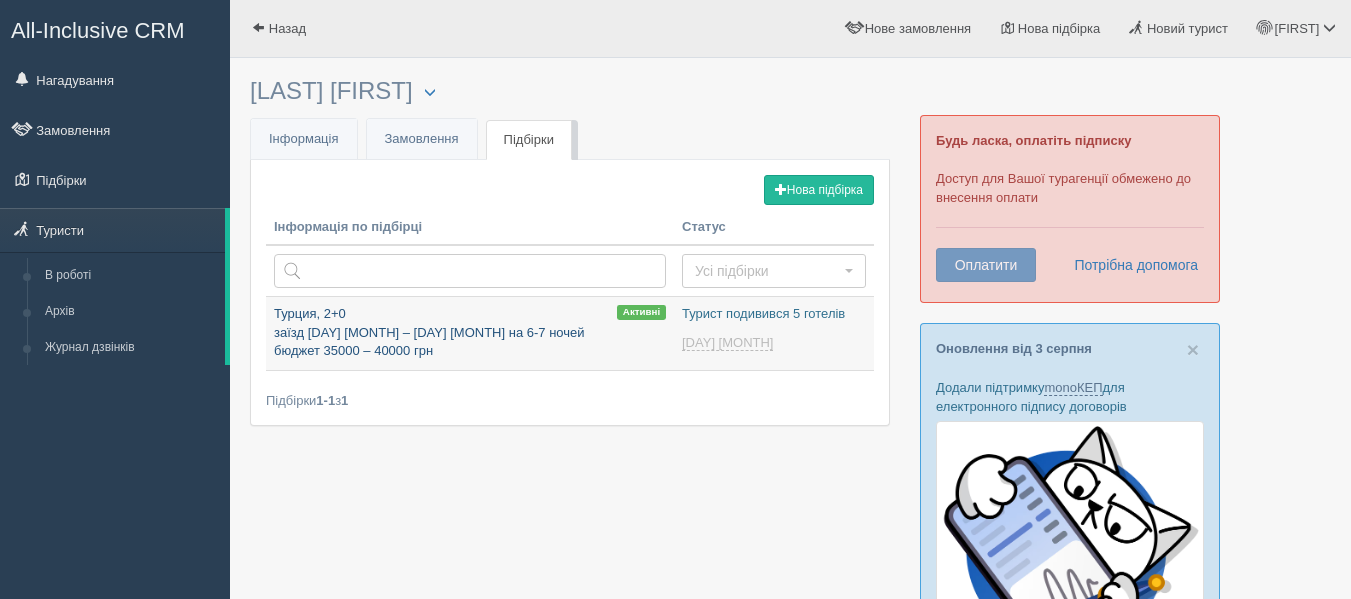 type on "2025-08-04 12:55" 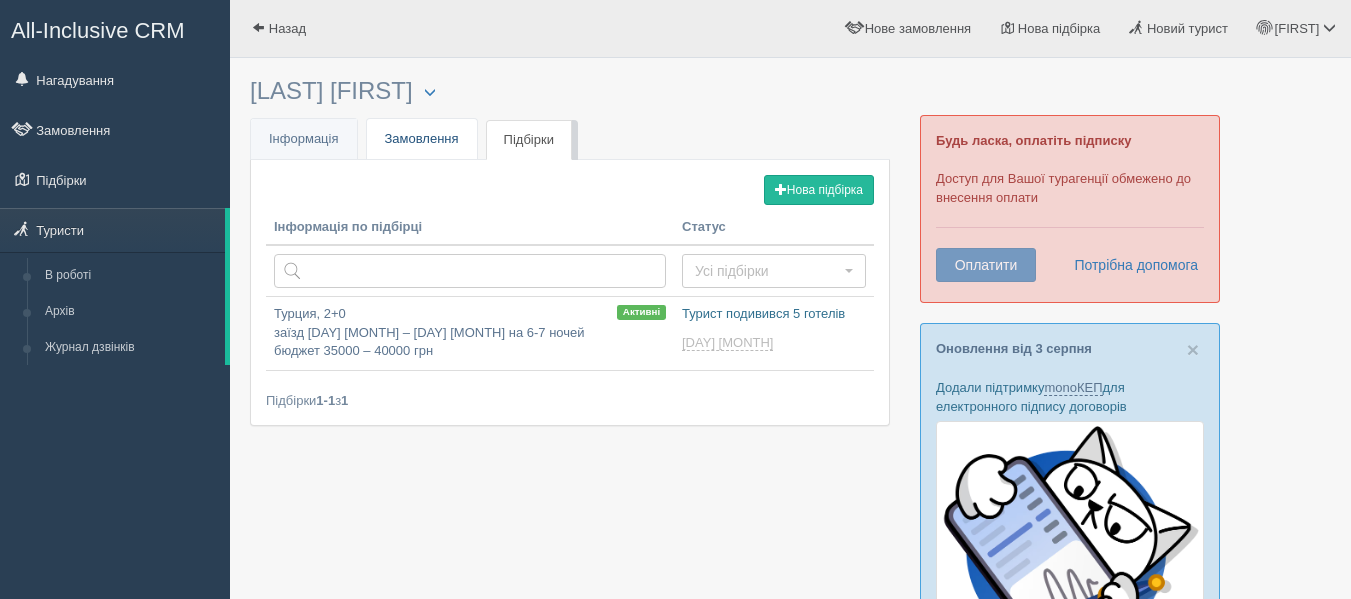 click on "Замовлення" at bounding box center (422, 139) 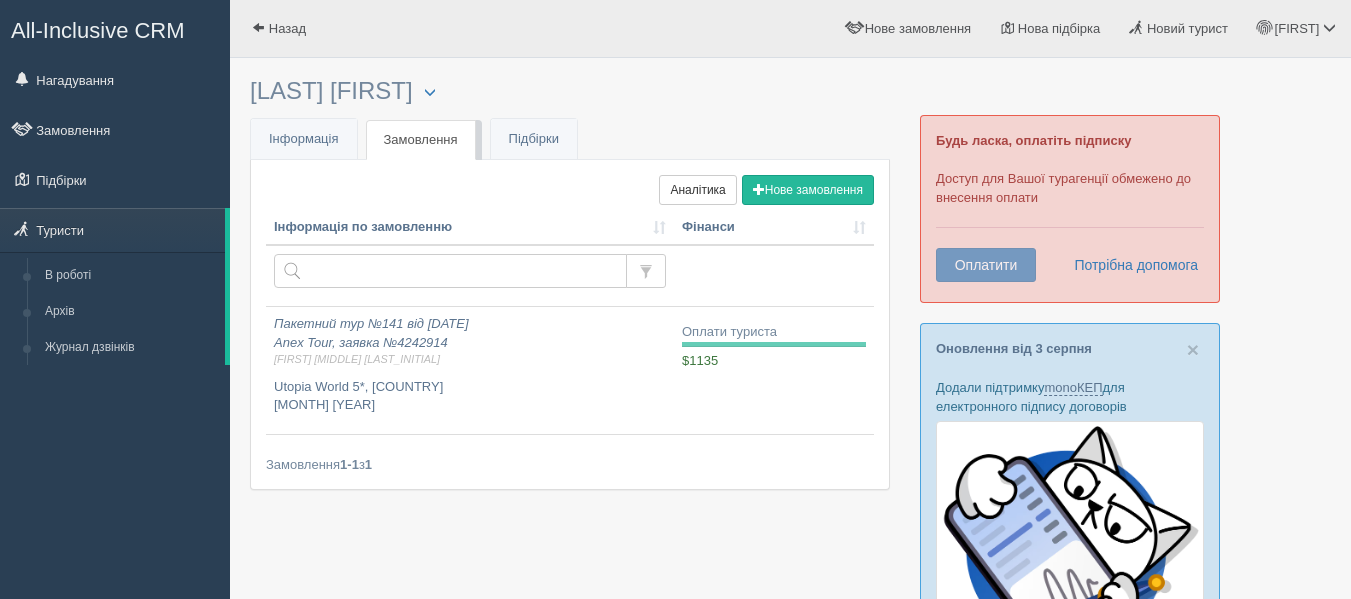 scroll, scrollTop: 0, scrollLeft: 0, axis: both 